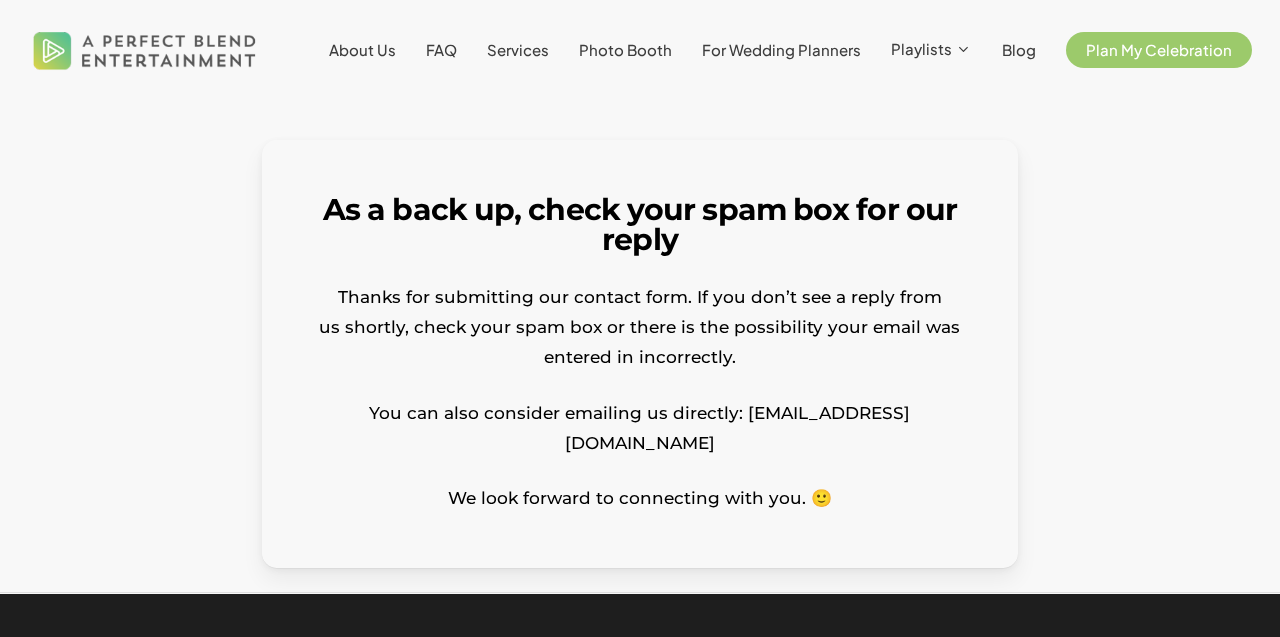 scroll, scrollTop: 0, scrollLeft: 0, axis: both 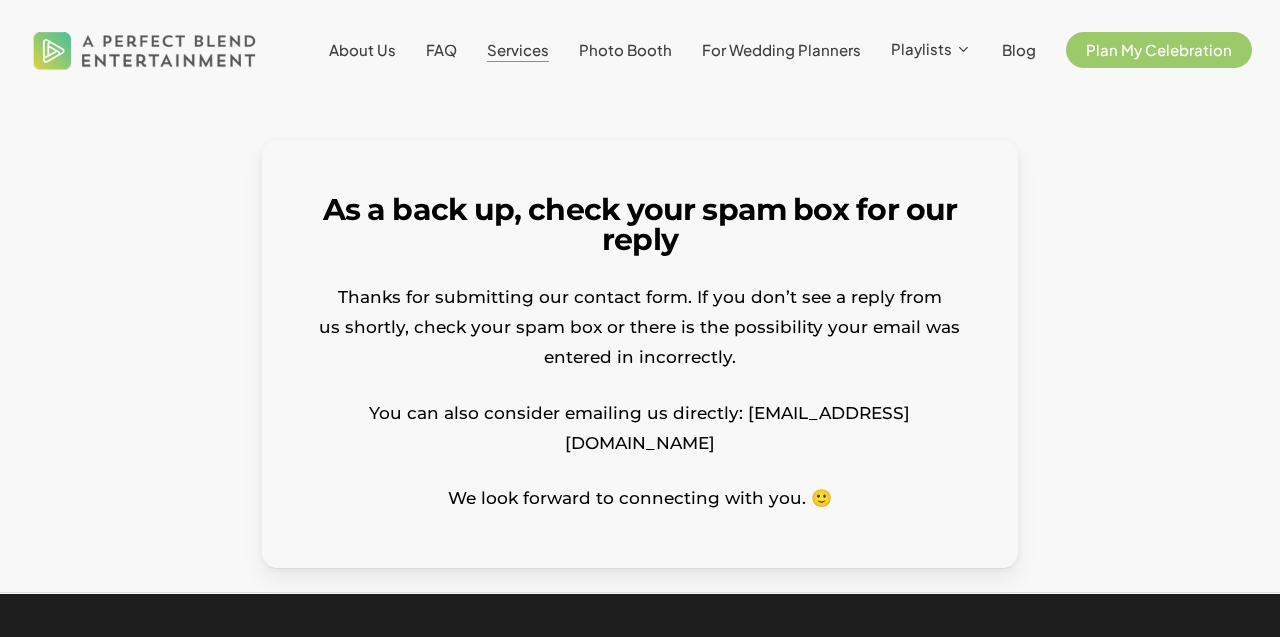 click on "Services" at bounding box center [518, 49] 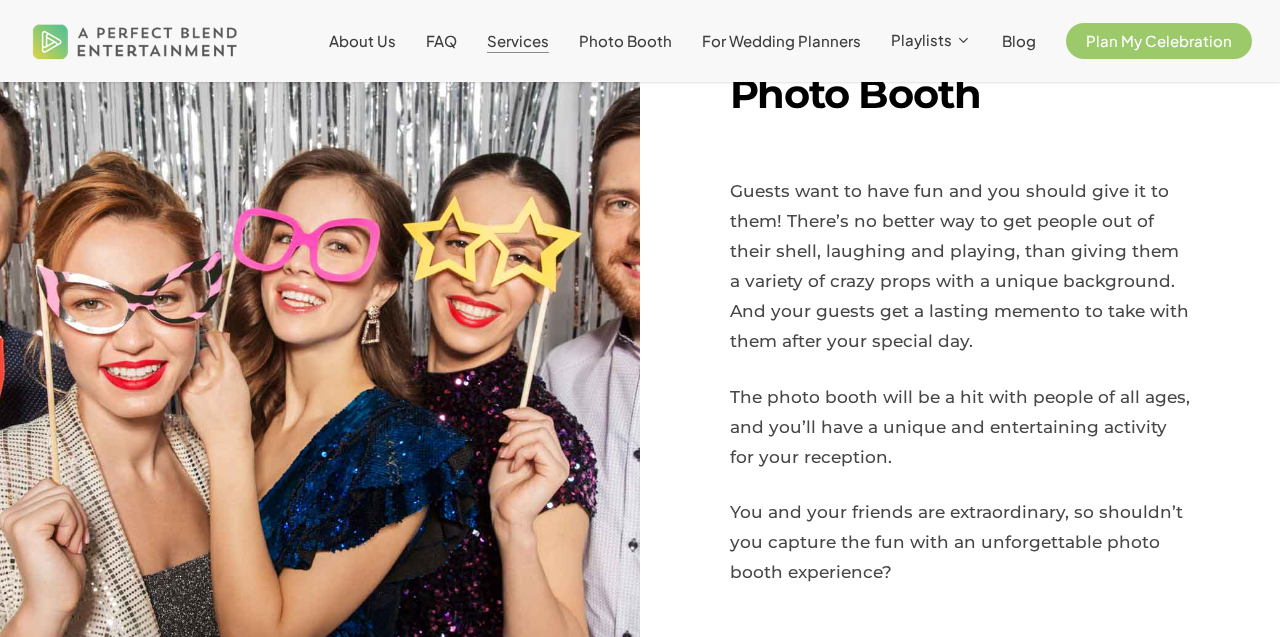 scroll, scrollTop: 1558, scrollLeft: 0, axis: vertical 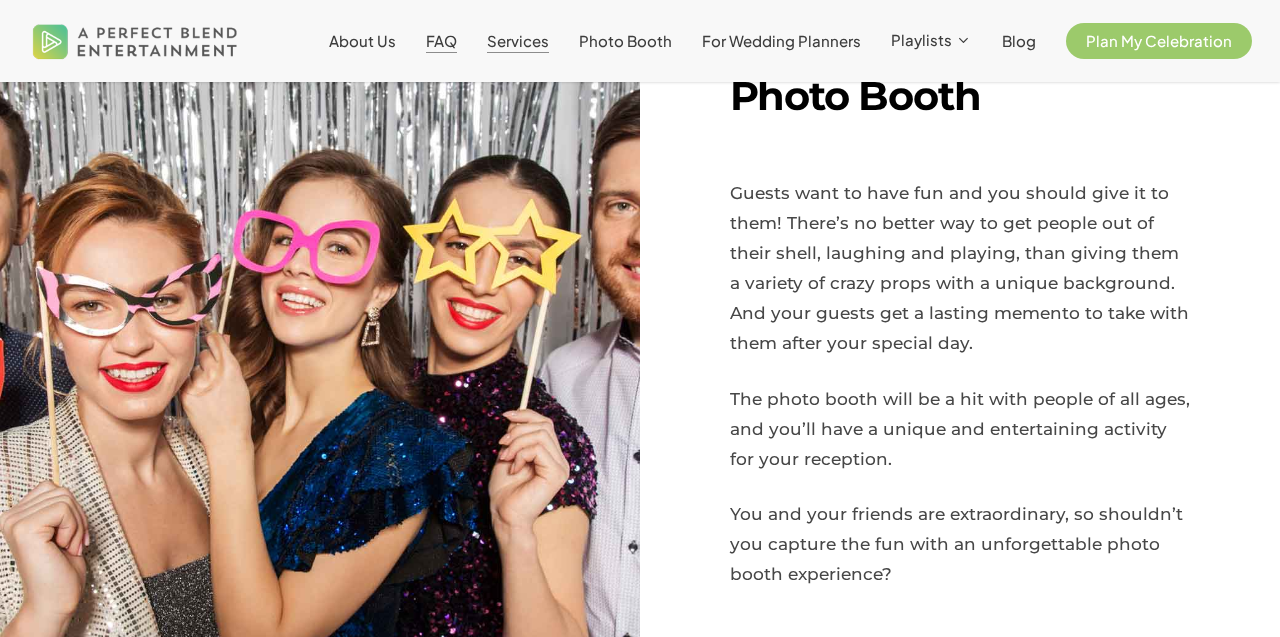 click on "FAQ" at bounding box center [441, 40] 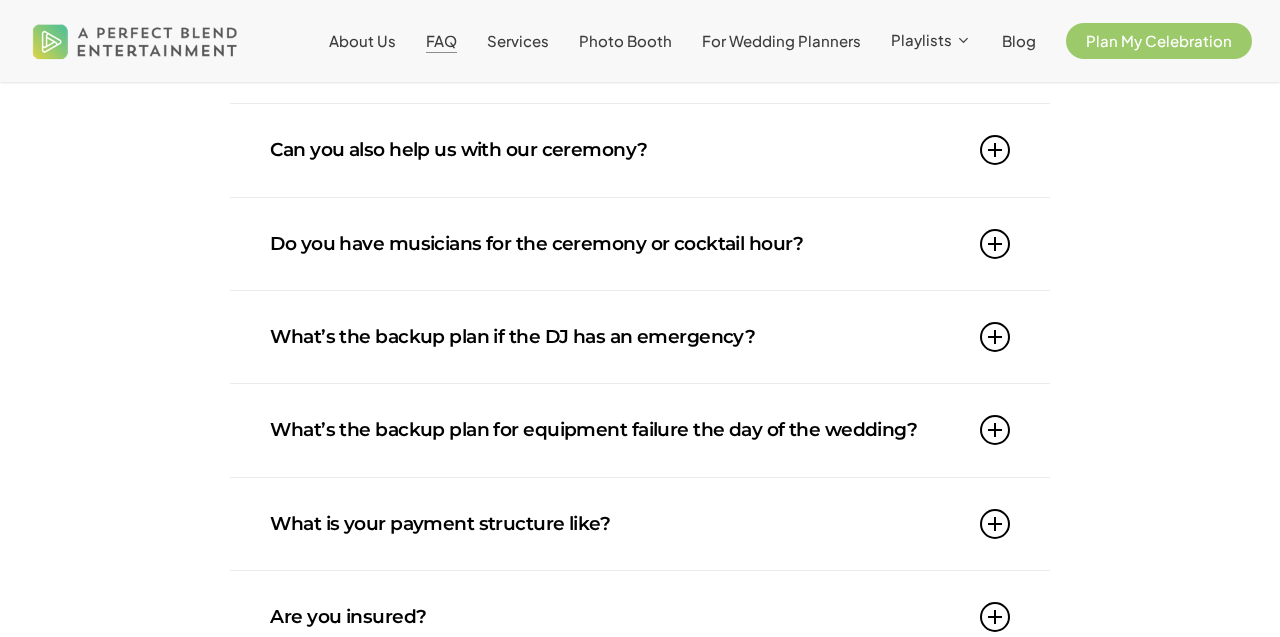 scroll, scrollTop: 1478, scrollLeft: 0, axis: vertical 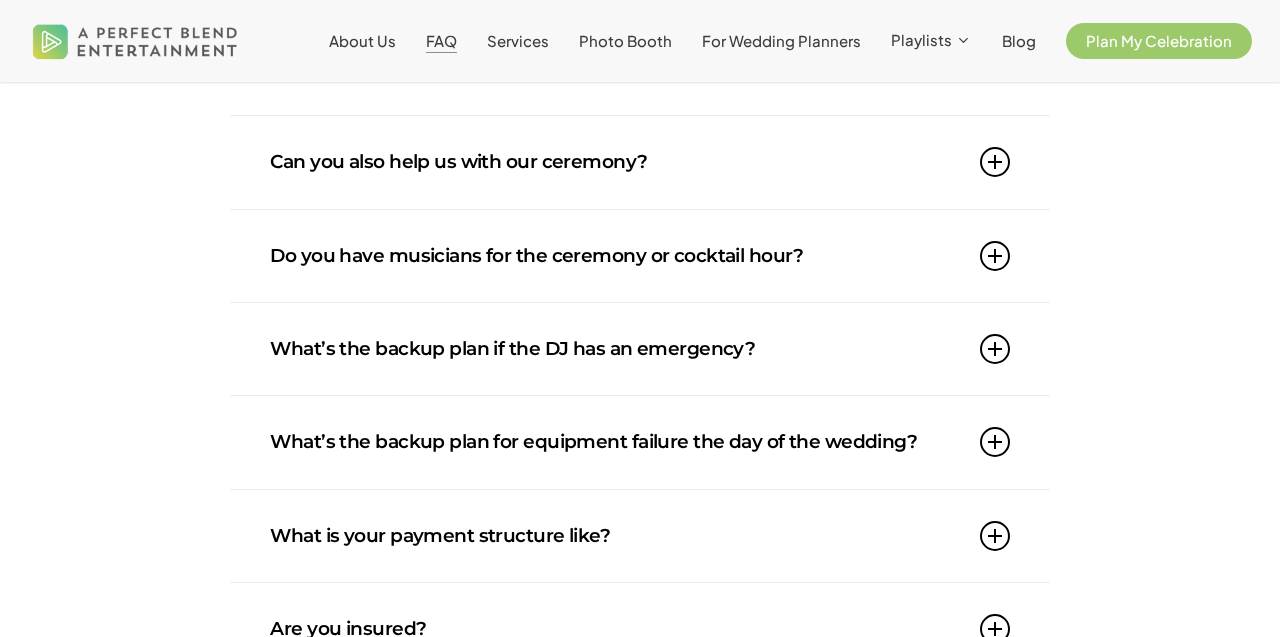 click on "Can you also help us with our ceremony?" at bounding box center (639, 162) 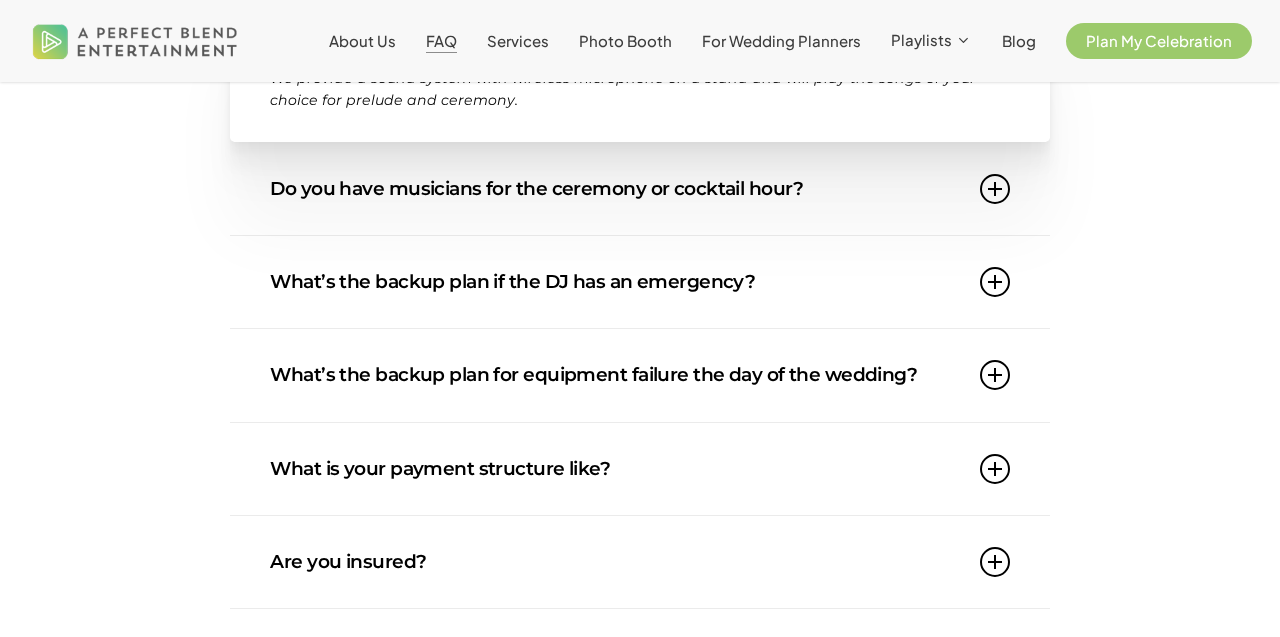 scroll, scrollTop: 1638, scrollLeft: 0, axis: vertical 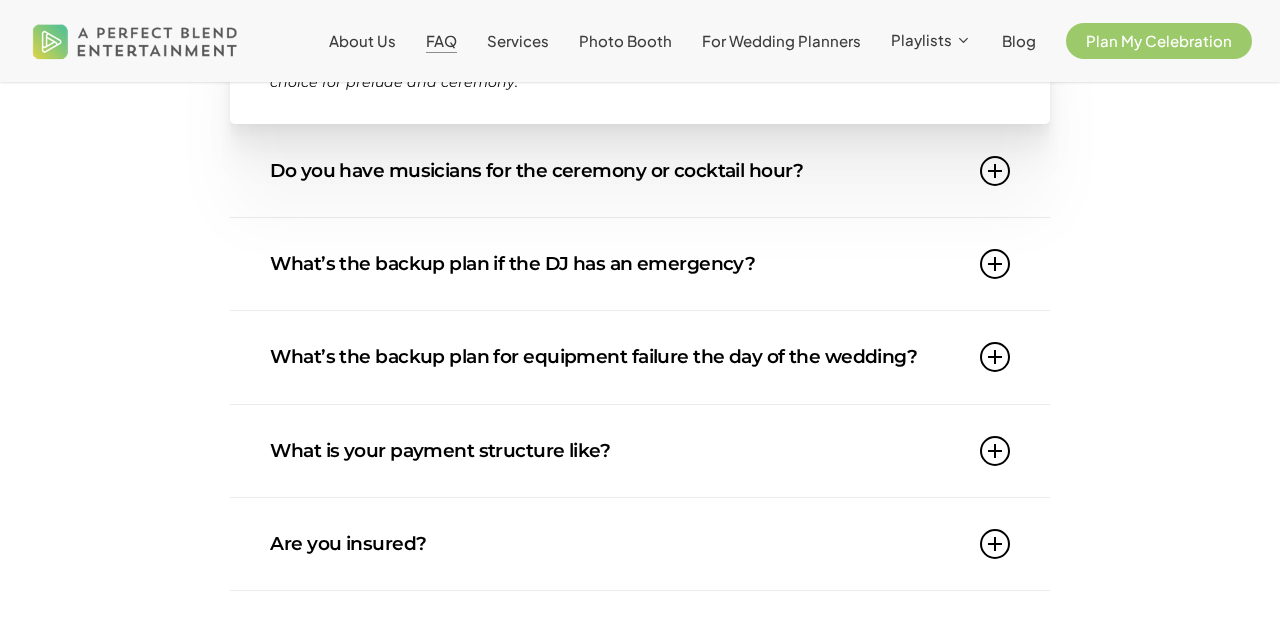 click on "Do you have musicians for the ceremony or cocktail hour?" at bounding box center (639, 171) 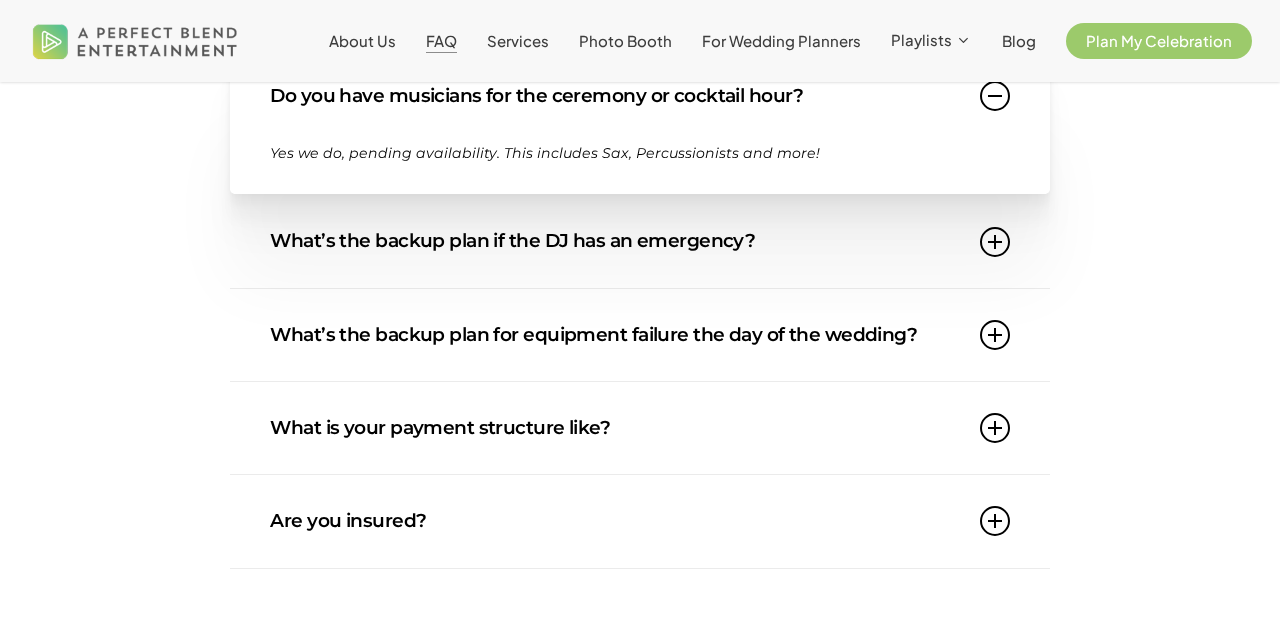 click on "What’s the backup plan if the DJ has an emergency?" at bounding box center [639, 241] 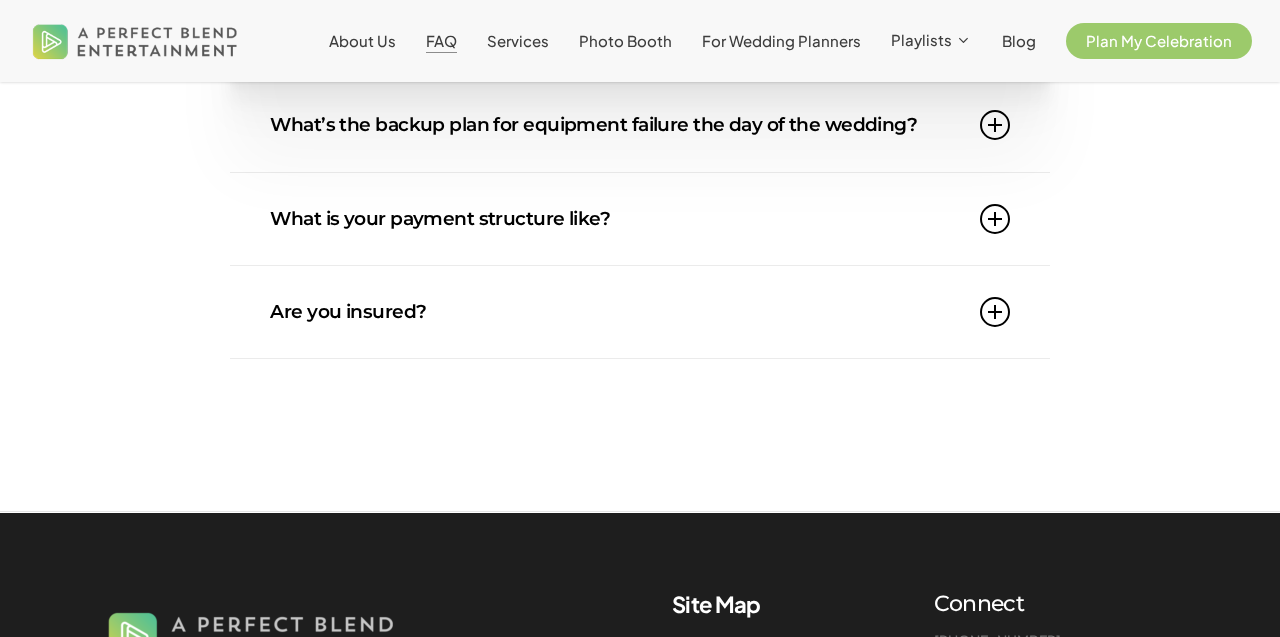 scroll, scrollTop: 1910, scrollLeft: 0, axis: vertical 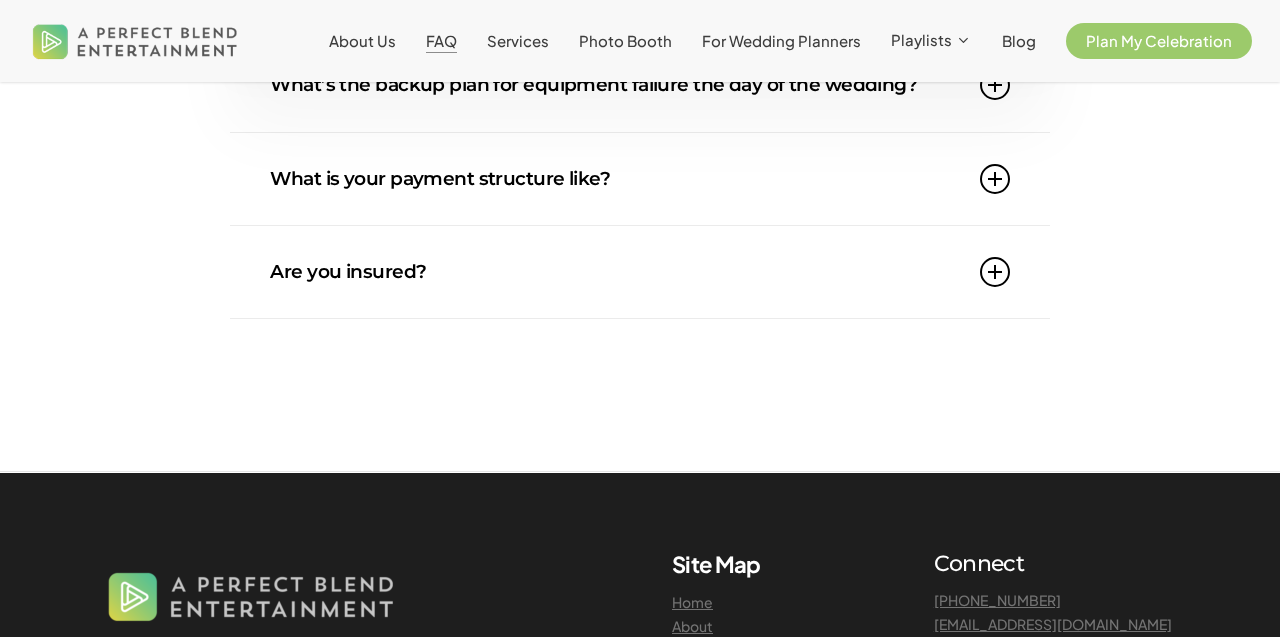 click on "What is your payment structure like?" at bounding box center (639, 179) 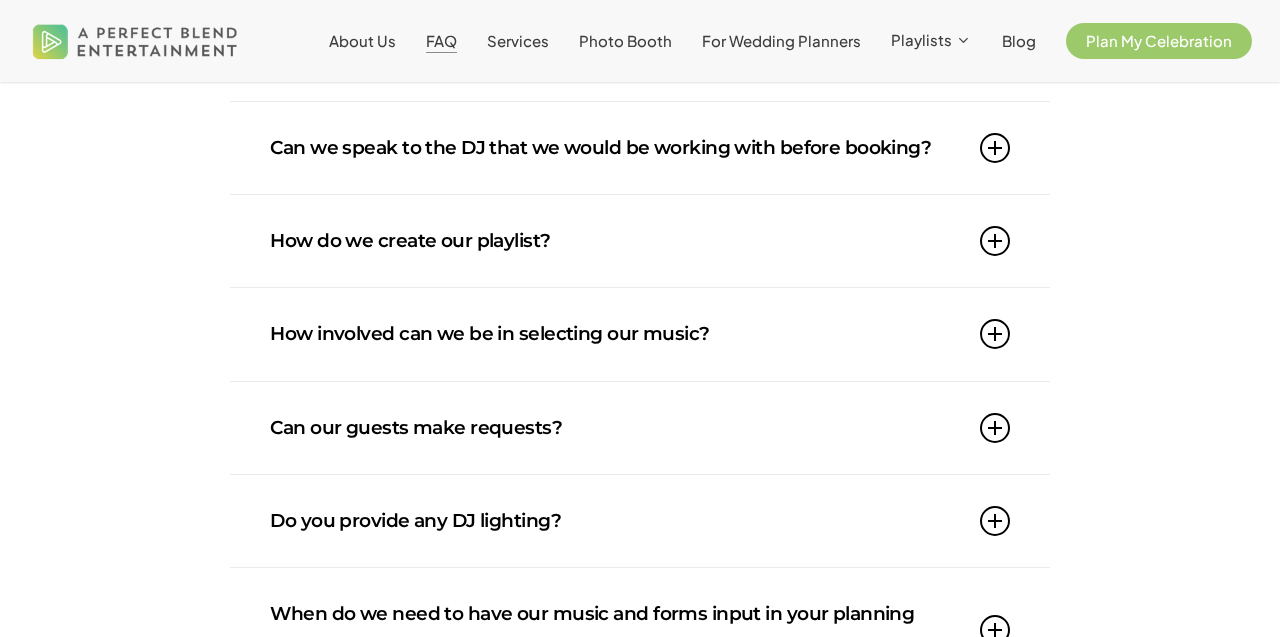 scroll, scrollTop: 0, scrollLeft: 0, axis: both 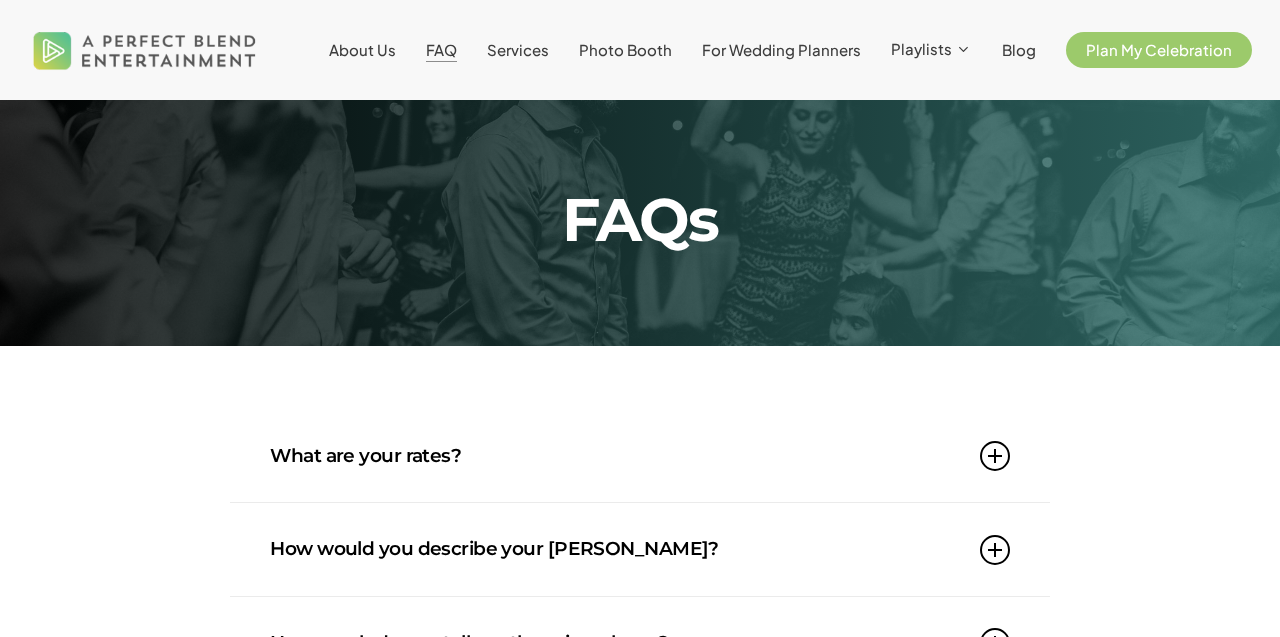 click on "What are your rates?" at bounding box center [639, 456] 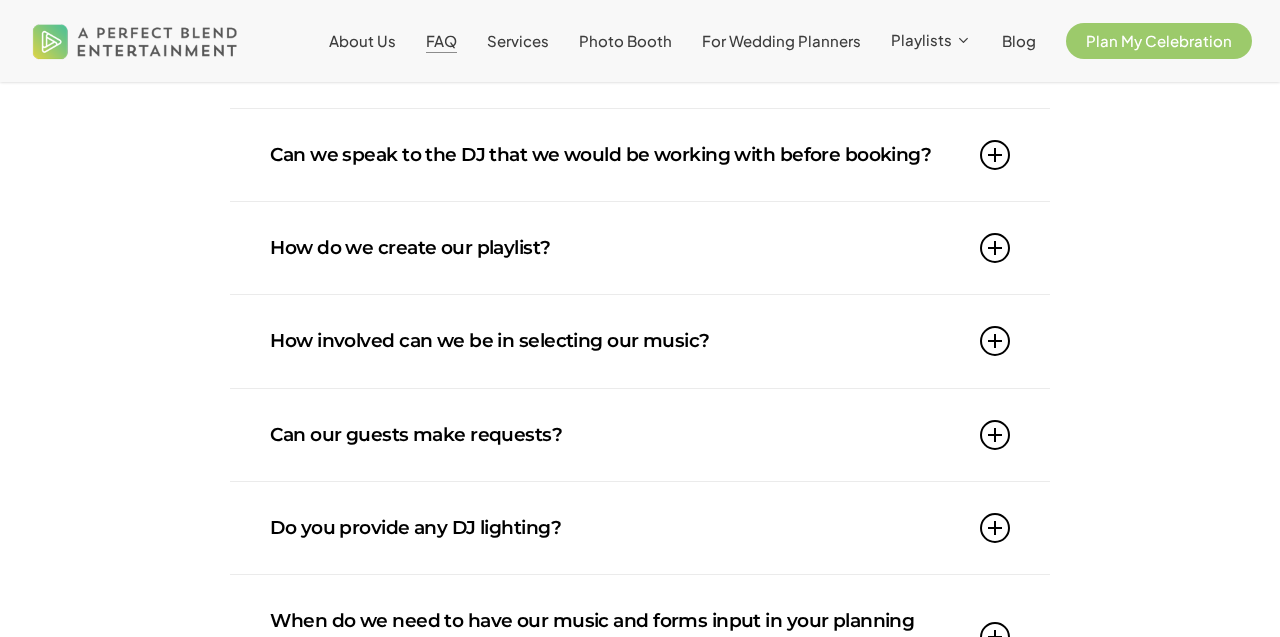 scroll, scrollTop: 905, scrollLeft: 0, axis: vertical 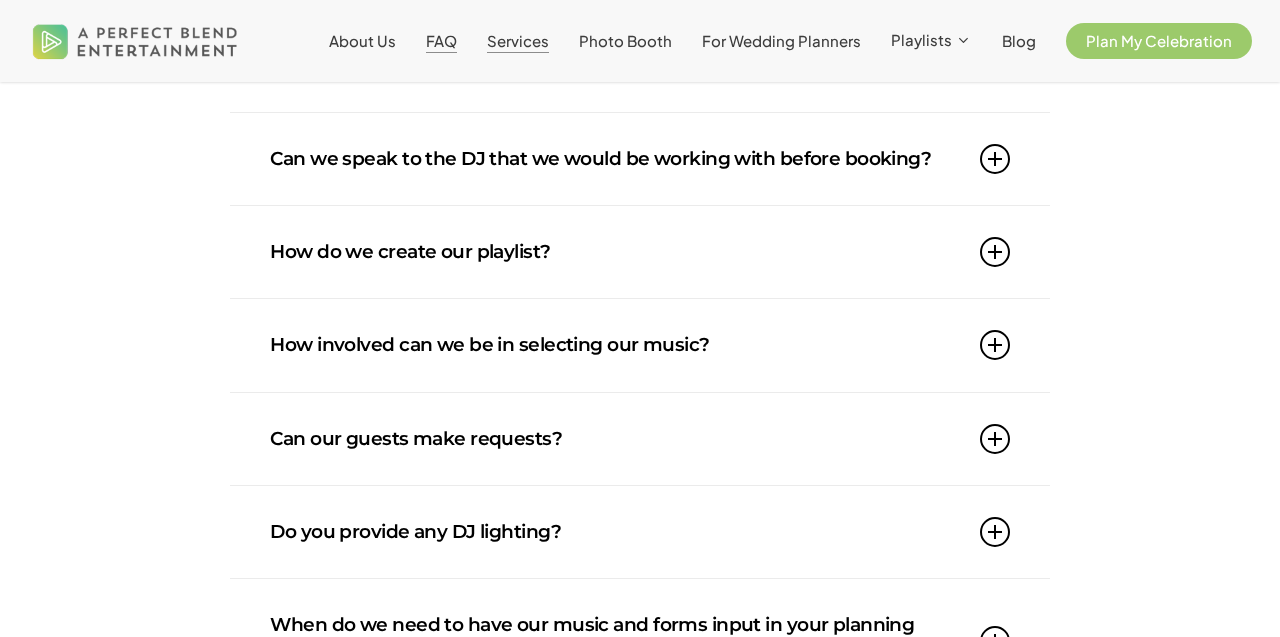 click on "Services" at bounding box center [518, 40] 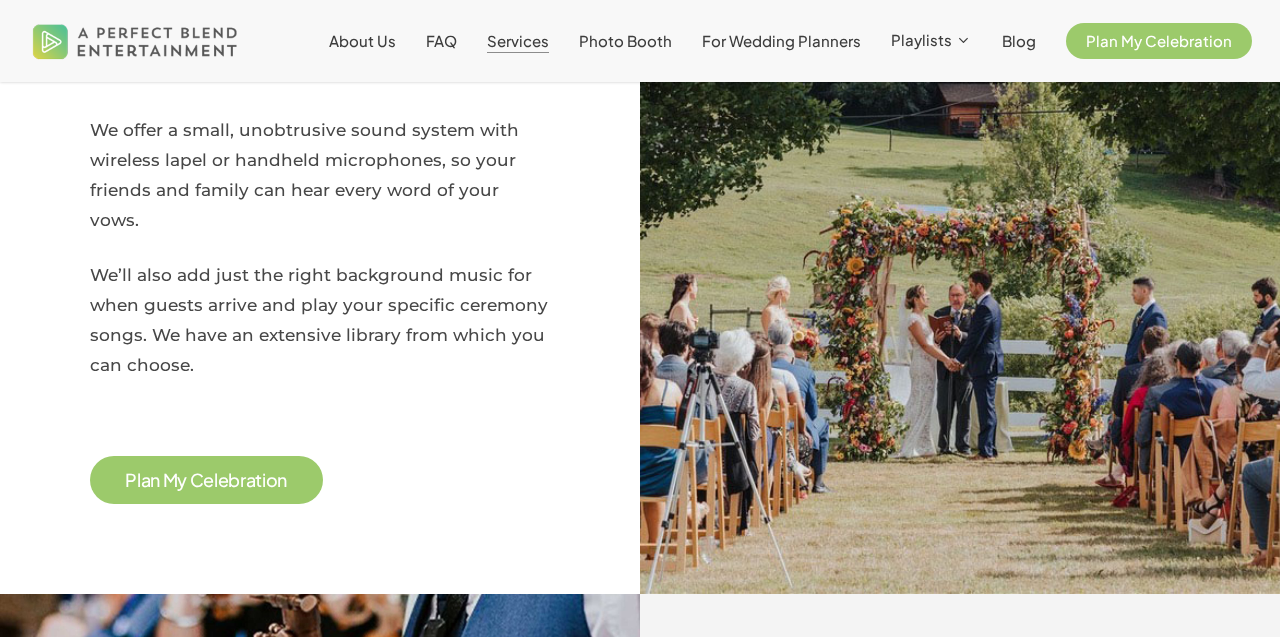 scroll, scrollTop: 2711, scrollLeft: 0, axis: vertical 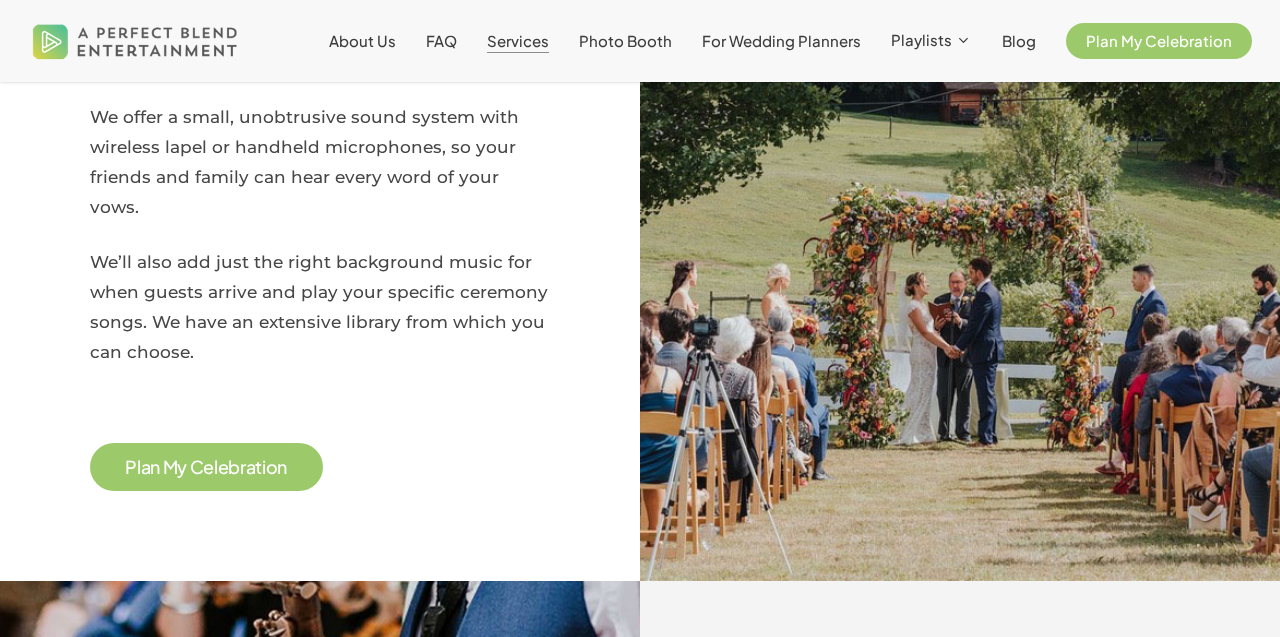 click on "P l a n   M y   C e l e b r a t i o n" at bounding box center (206, 467) 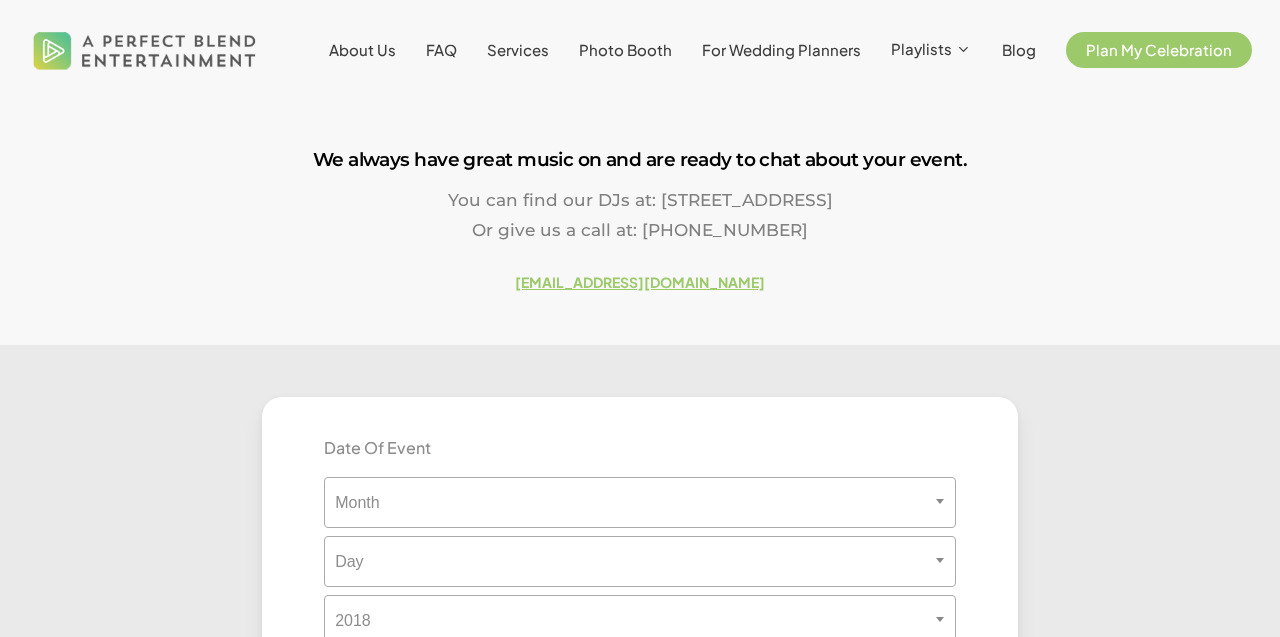 scroll, scrollTop: 0, scrollLeft: 0, axis: both 